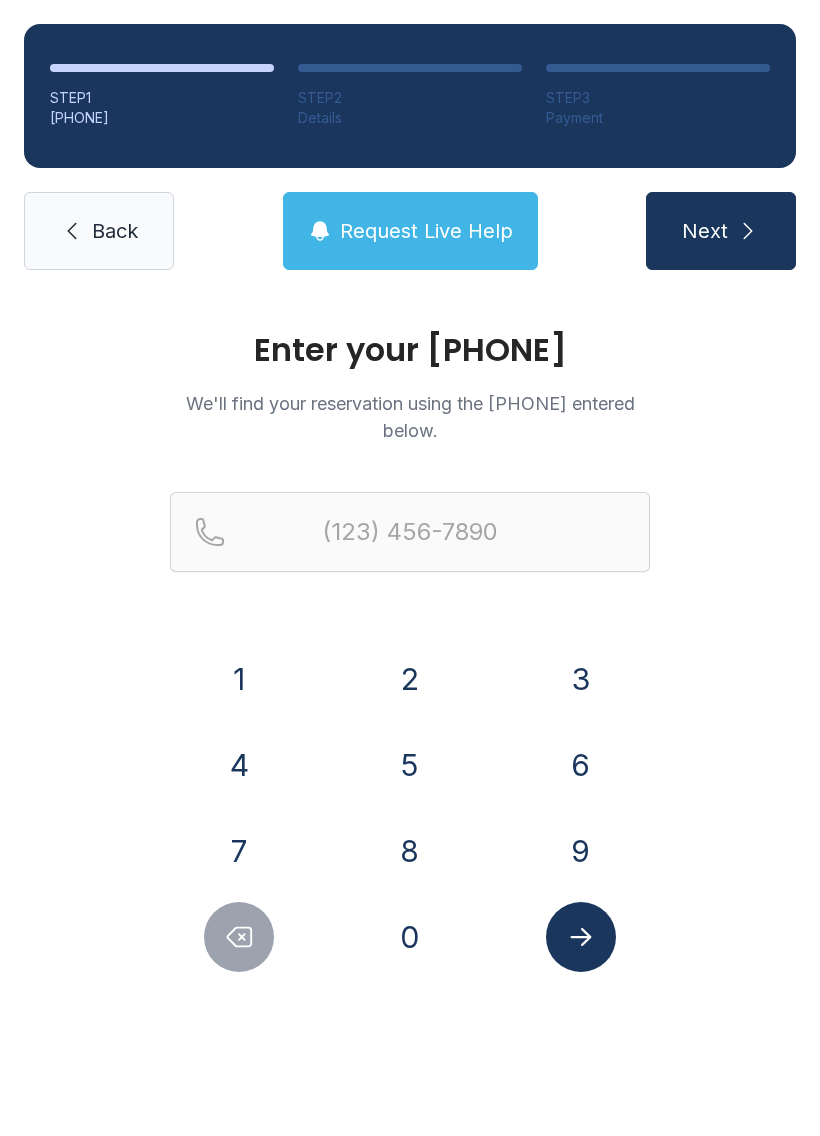 scroll, scrollTop: 0, scrollLeft: 0, axis: both 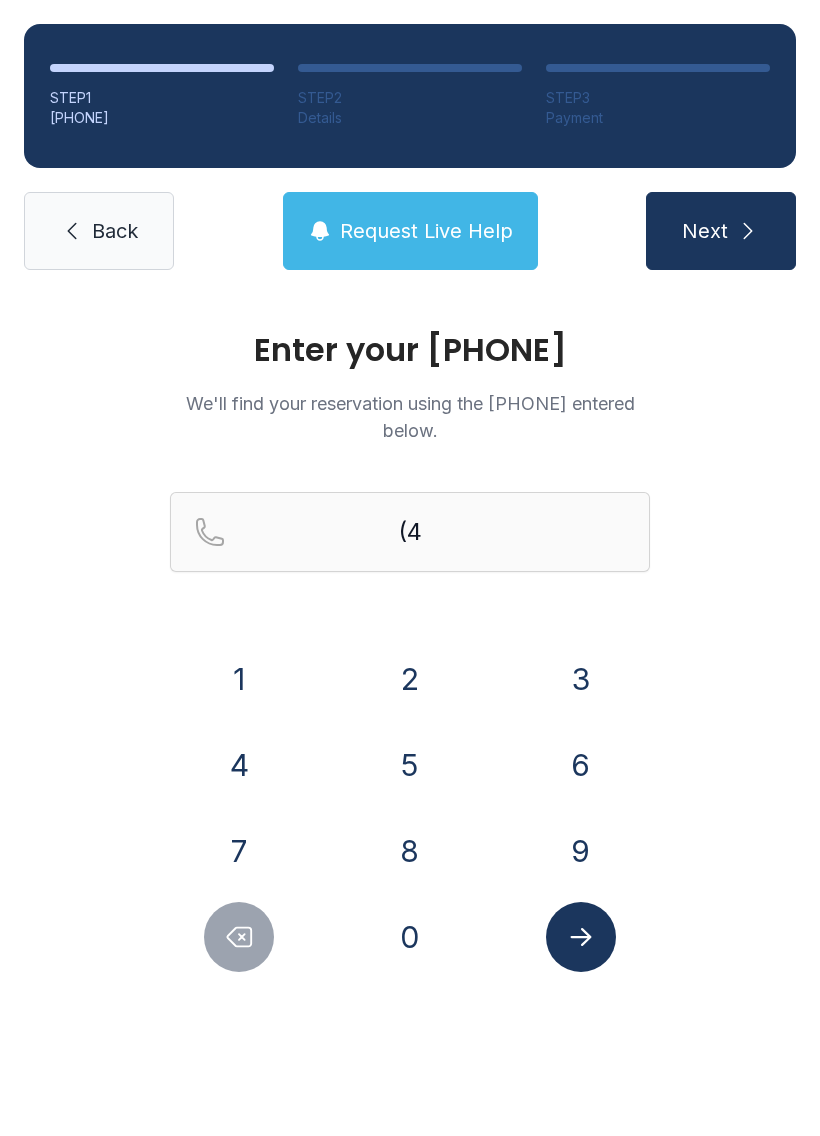 click on "0" at bounding box center [239, 679] 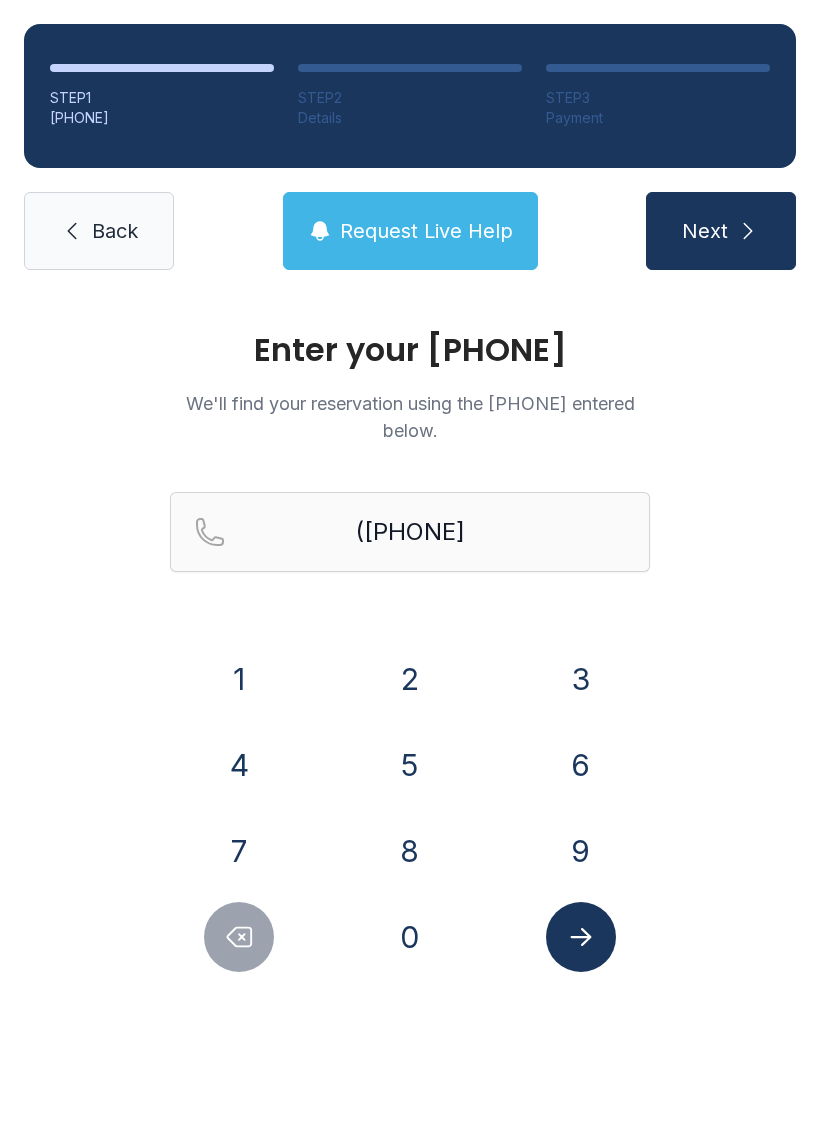click on "4" at bounding box center (239, 679) 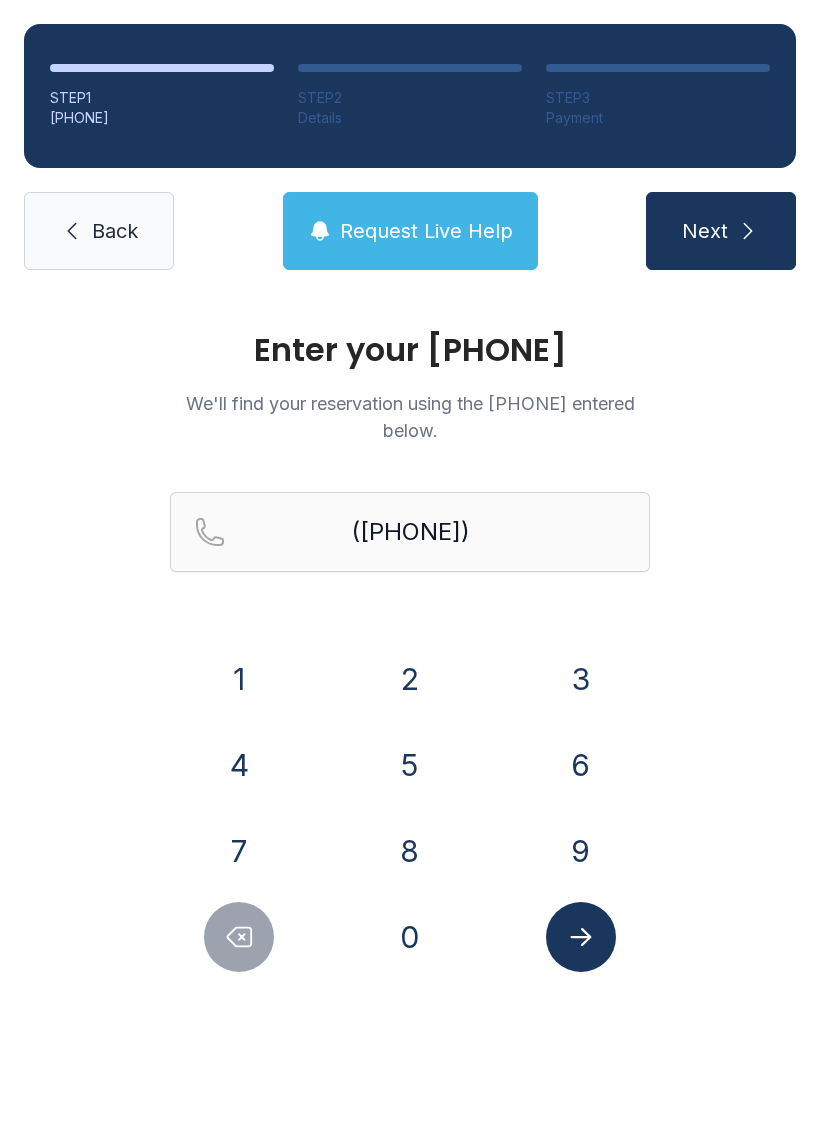 click on "9" at bounding box center (239, 679) 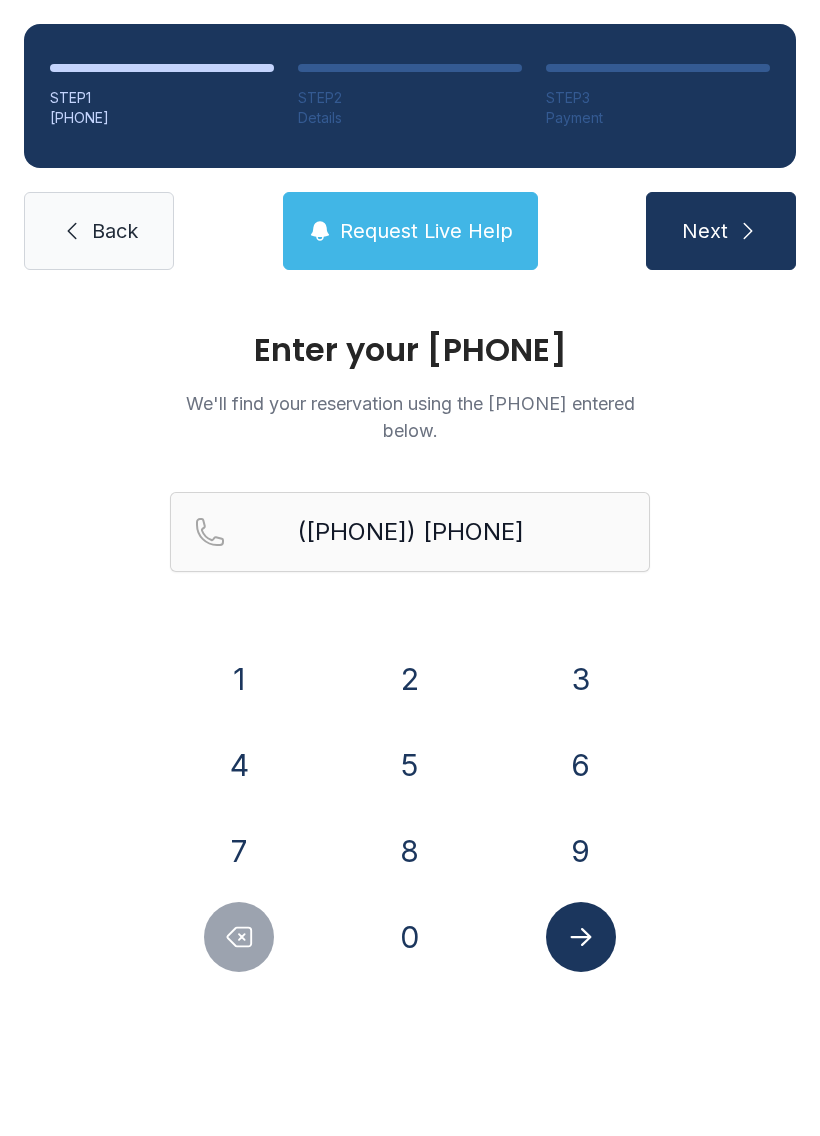 click on "0" at bounding box center (239, 679) 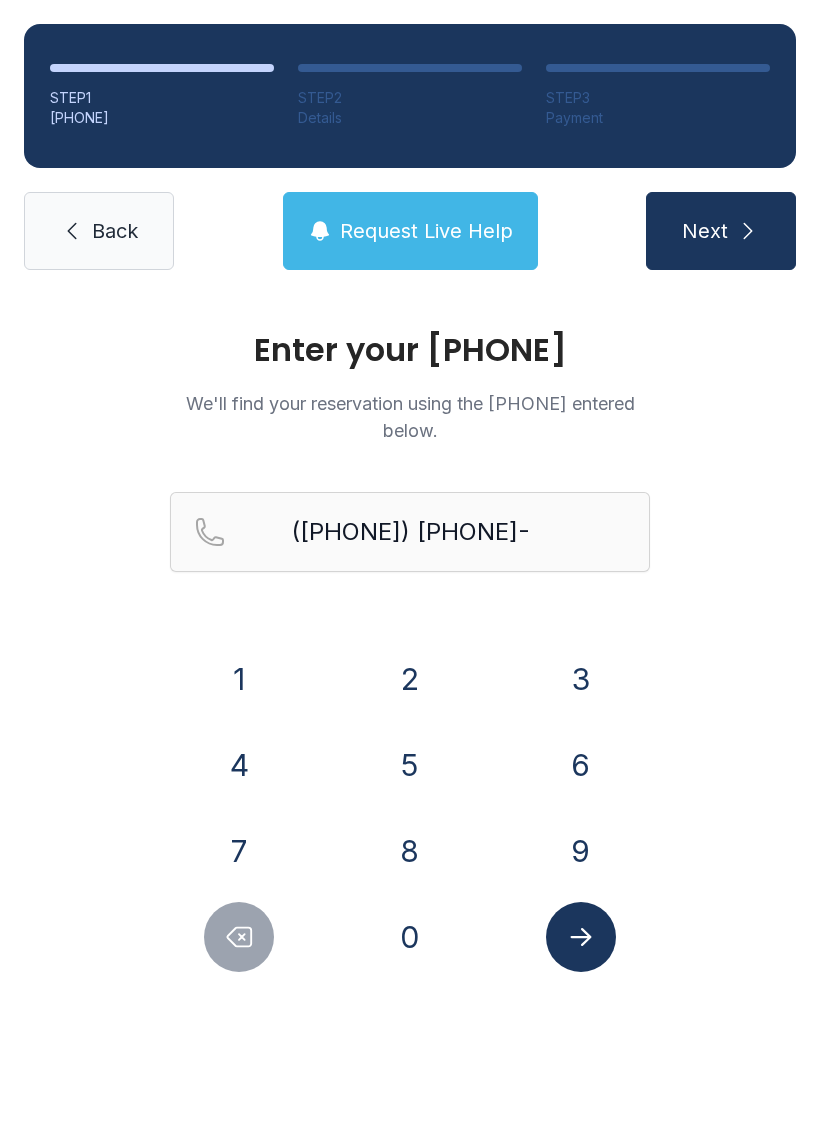 click on "4" at bounding box center (239, 679) 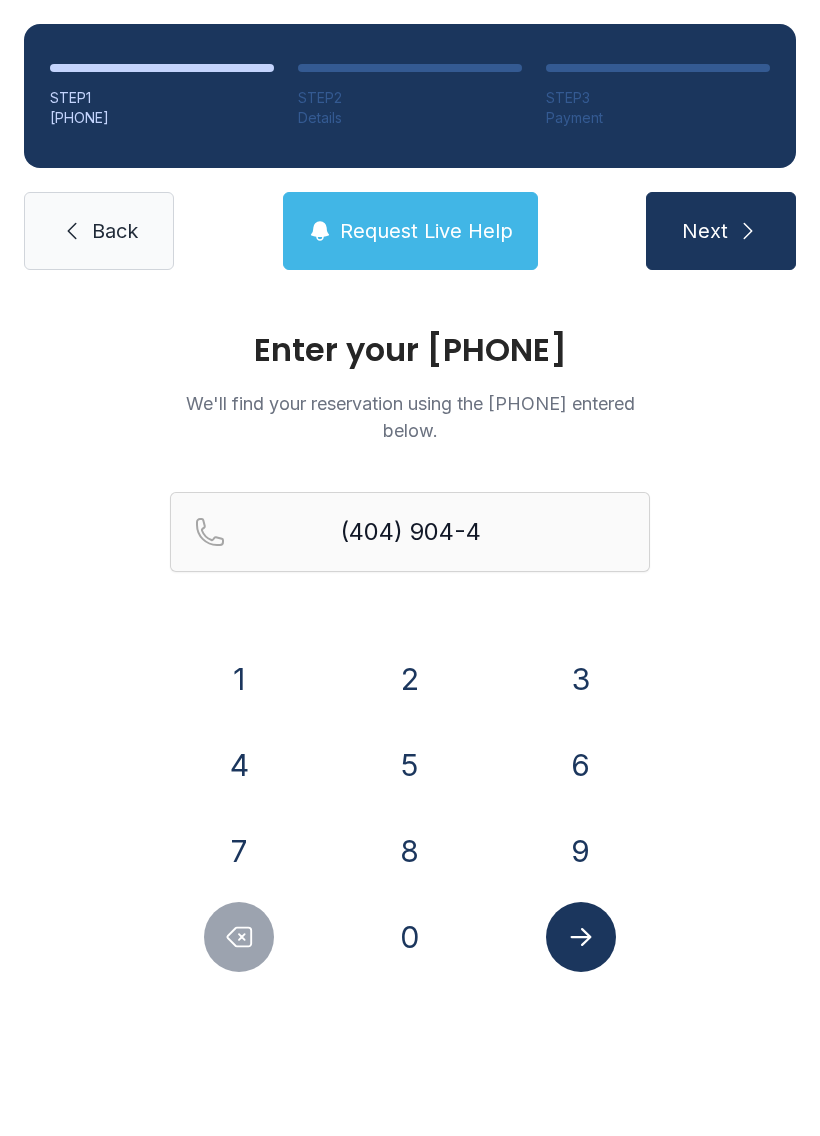 click on "3" at bounding box center (239, 679) 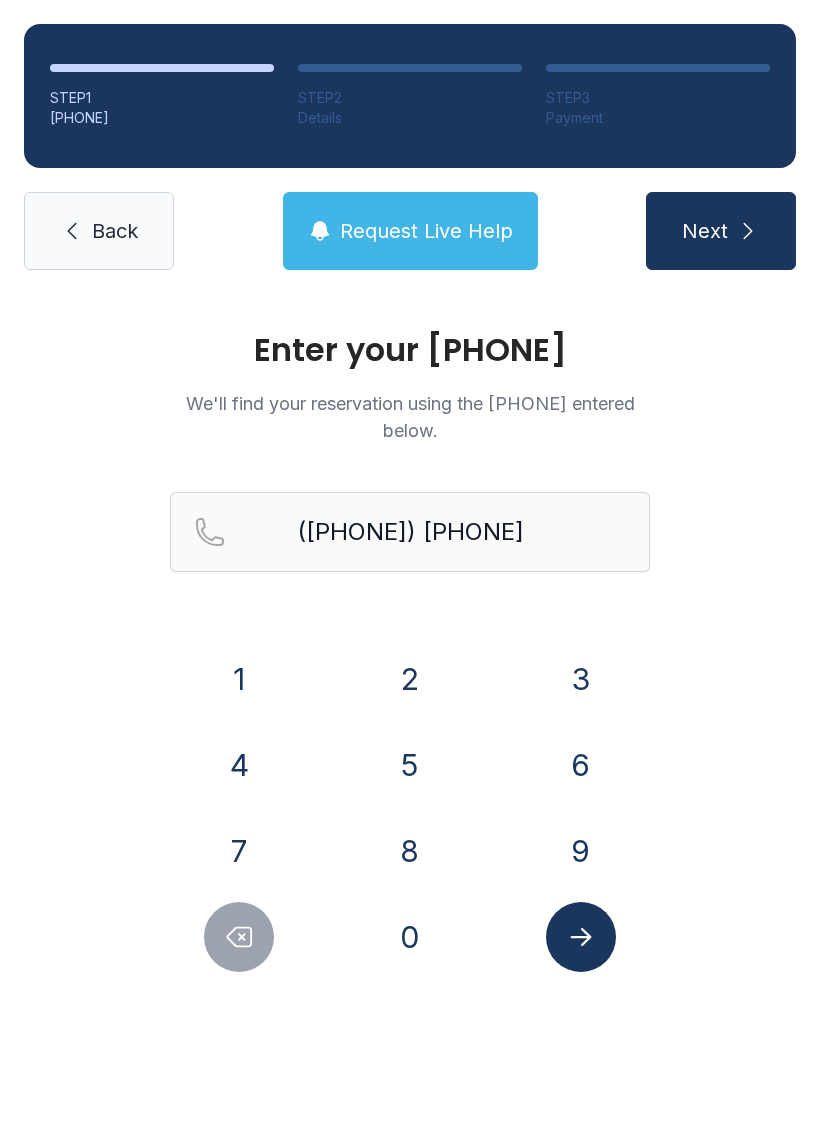 click on "2" at bounding box center (239, 679) 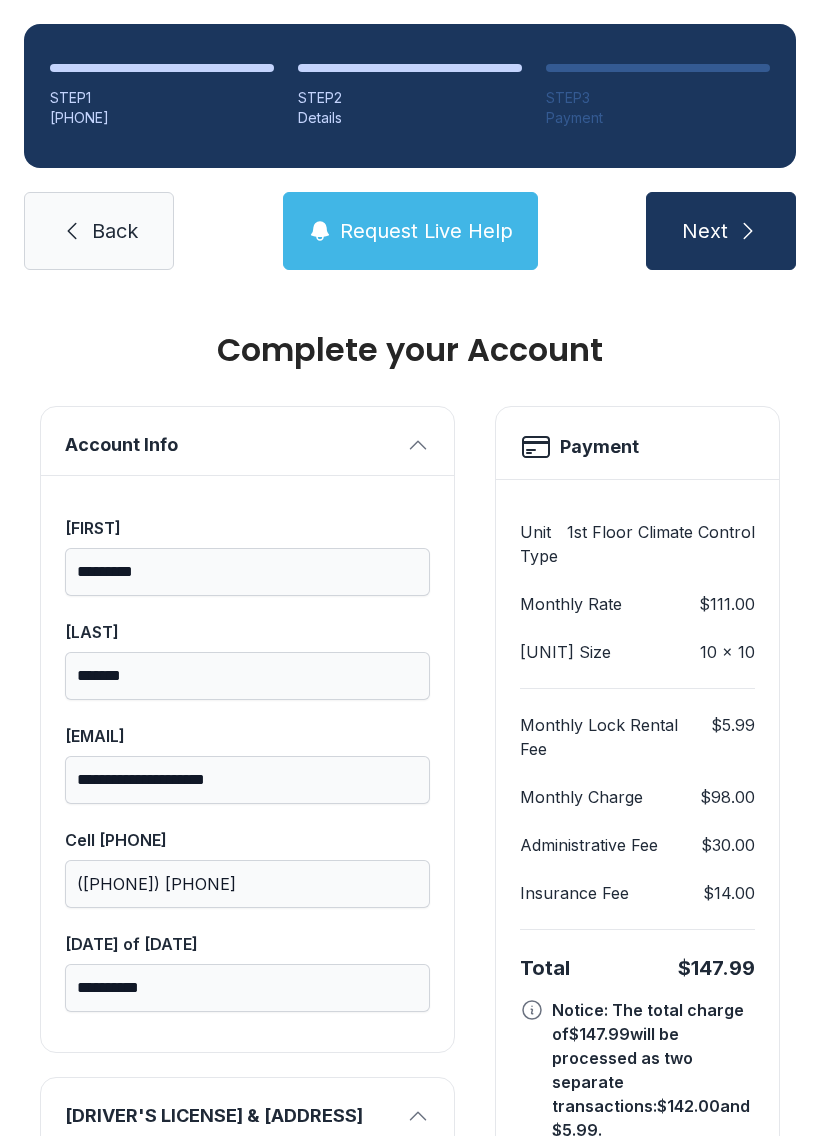 scroll, scrollTop: 0, scrollLeft: 0, axis: both 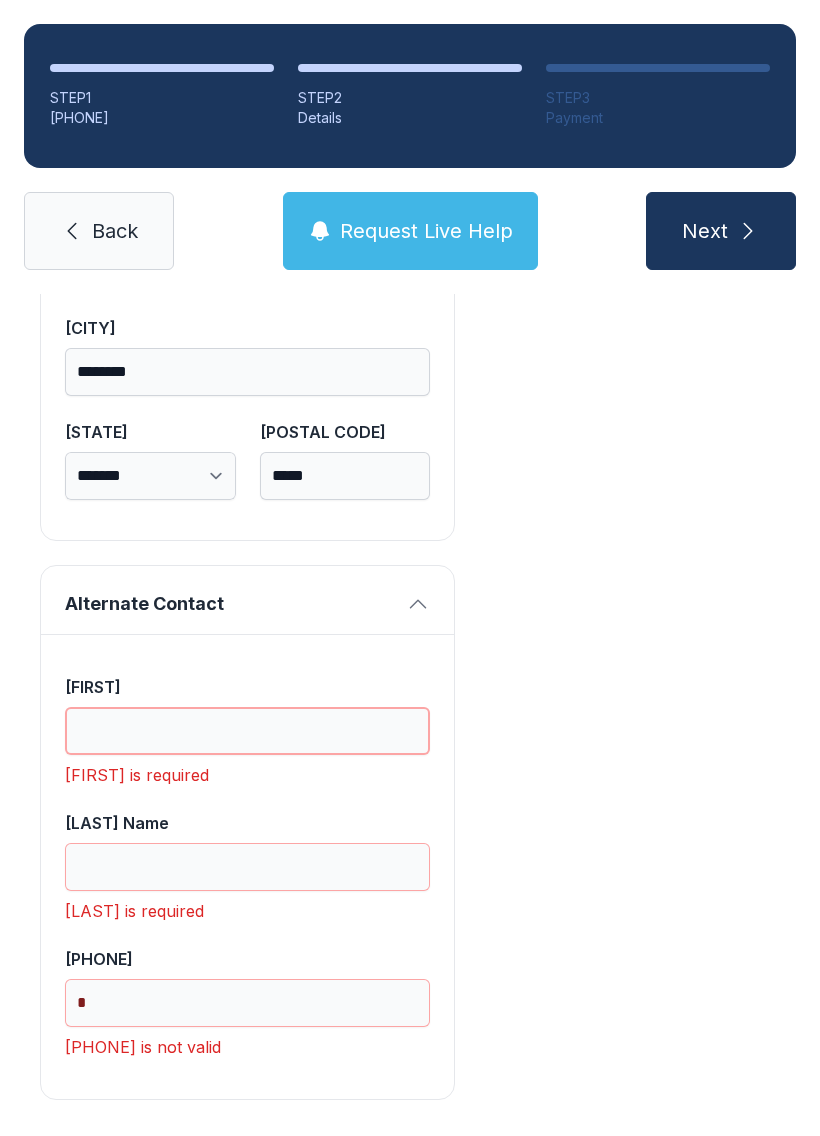 click on "[FIRST]" at bounding box center [247, 731] 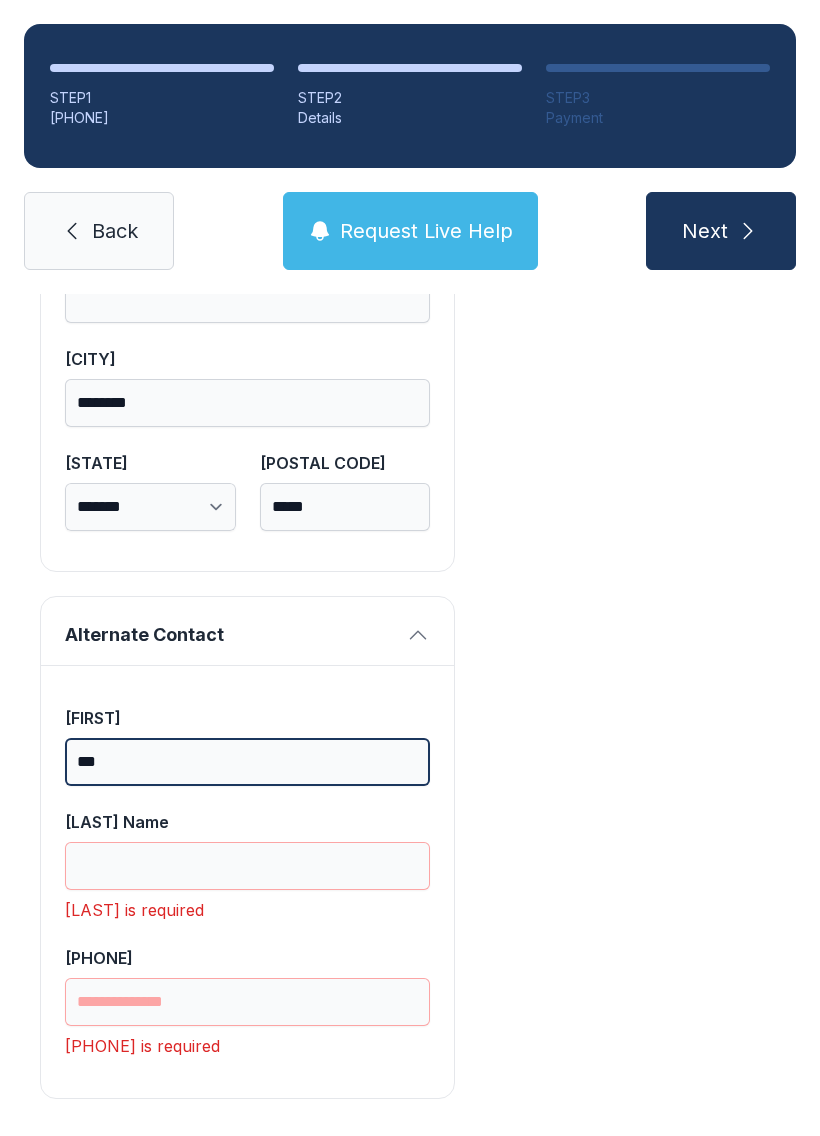 scroll, scrollTop: 1333, scrollLeft: 0, axis: vertical 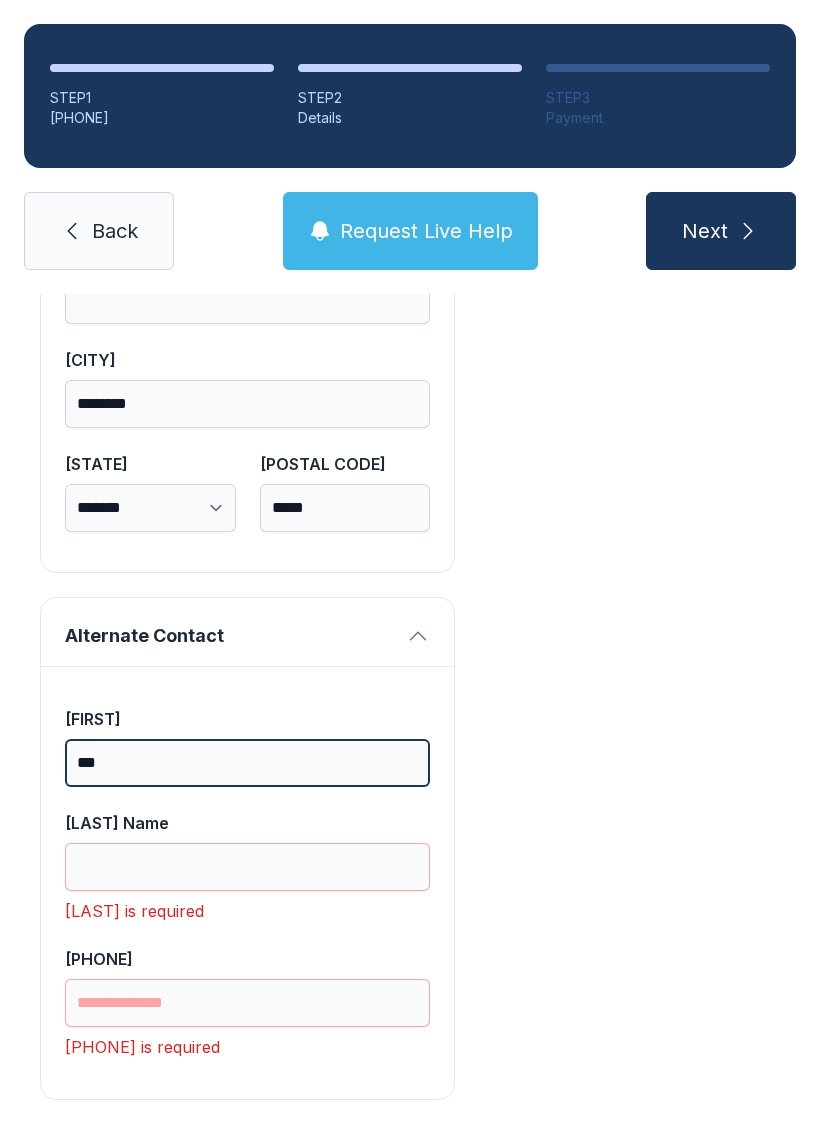 type on "***" 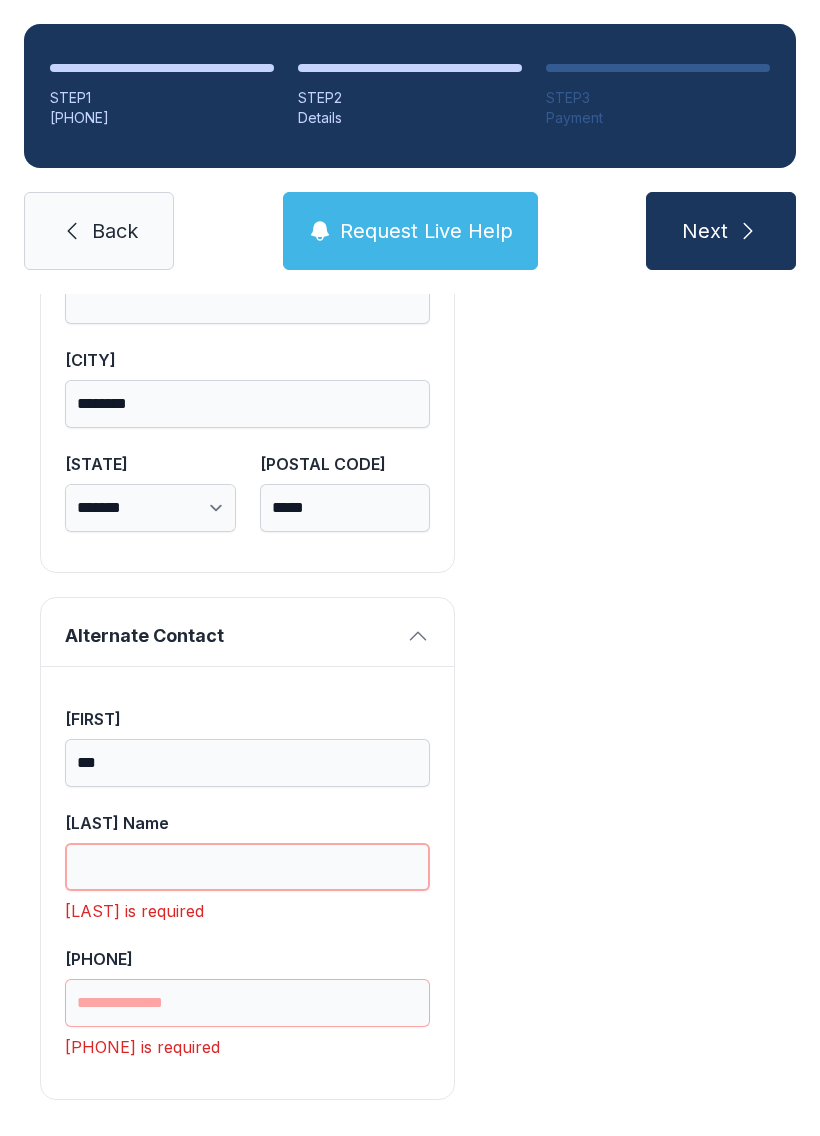 scroll, scrollTop: 44, scrollLeft: 0, axis: vertical 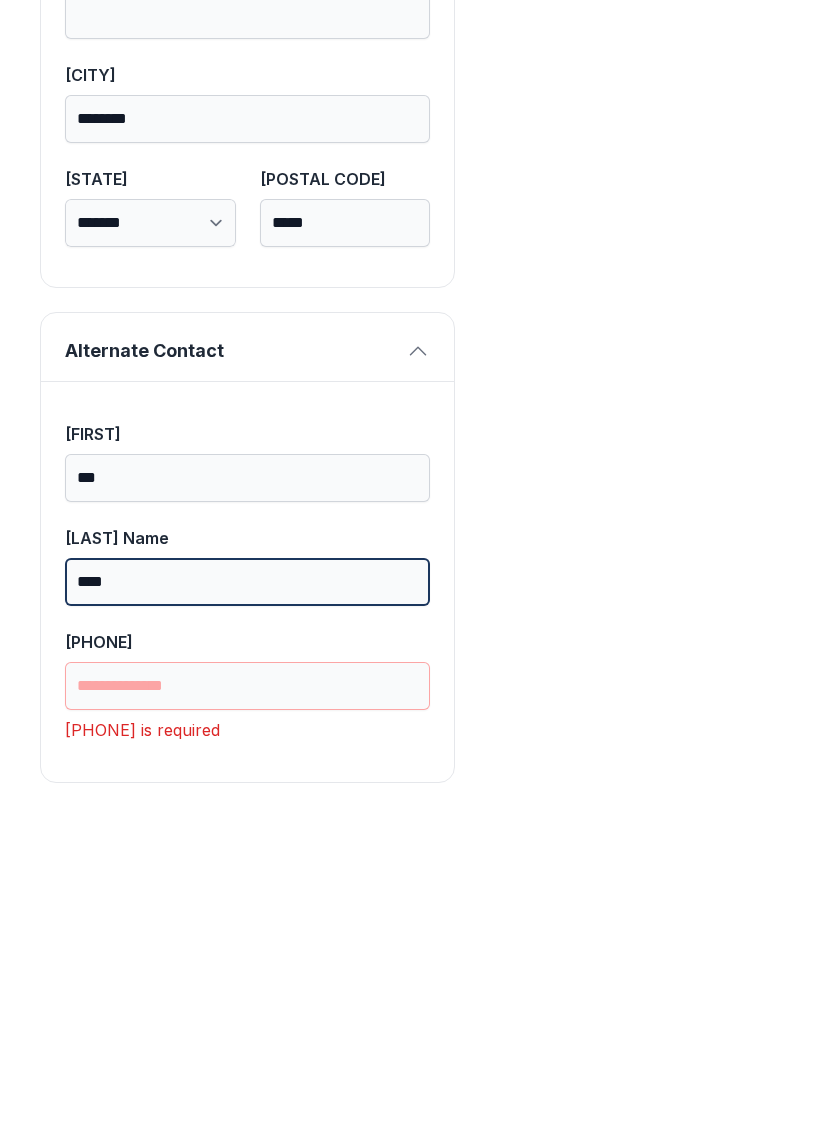 type on "****" 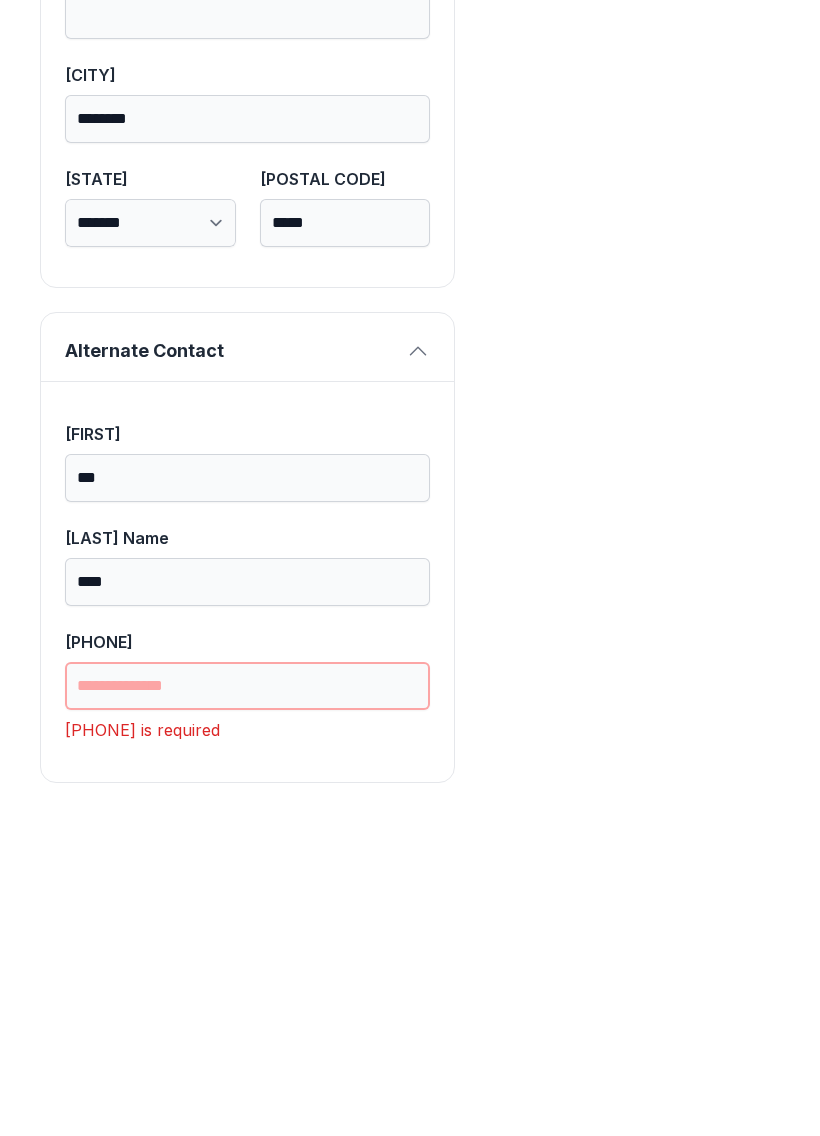 click on "[PHONE]" at bounding box center [247, 1003] 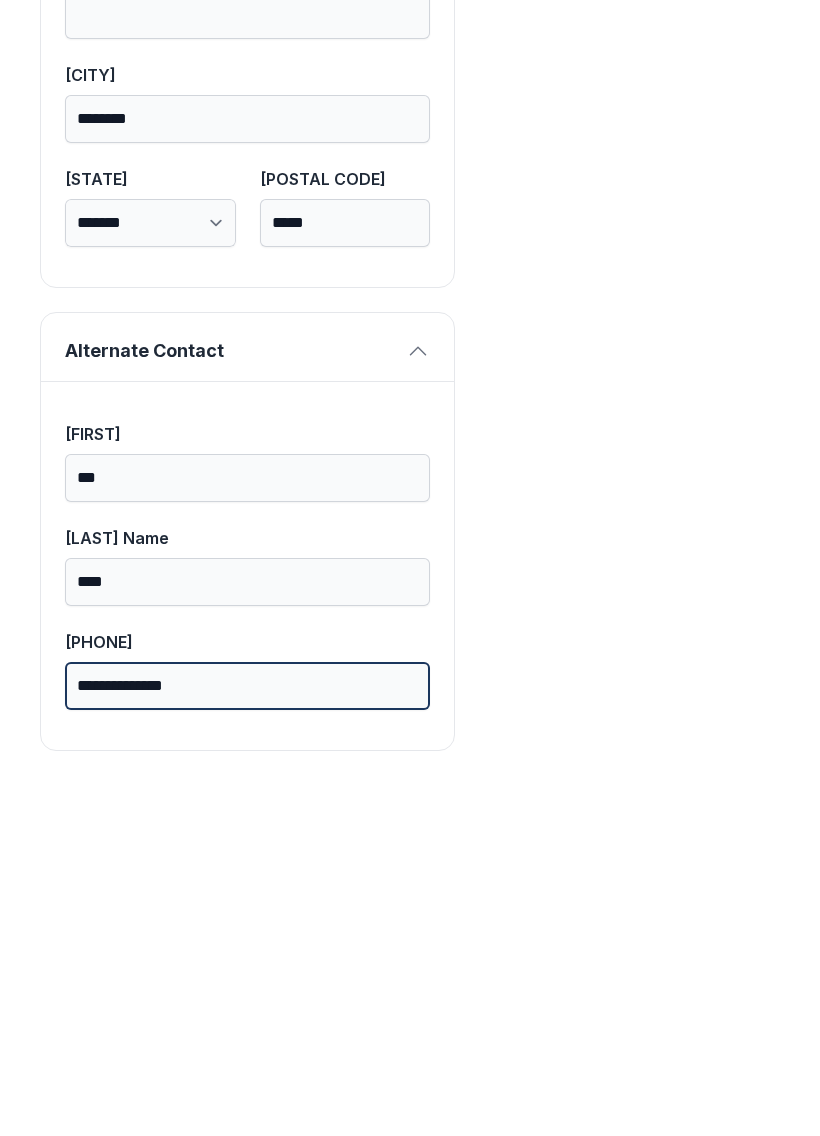 scroll, scrollTop: 1269, scrollLeft: 0, axis: vertical 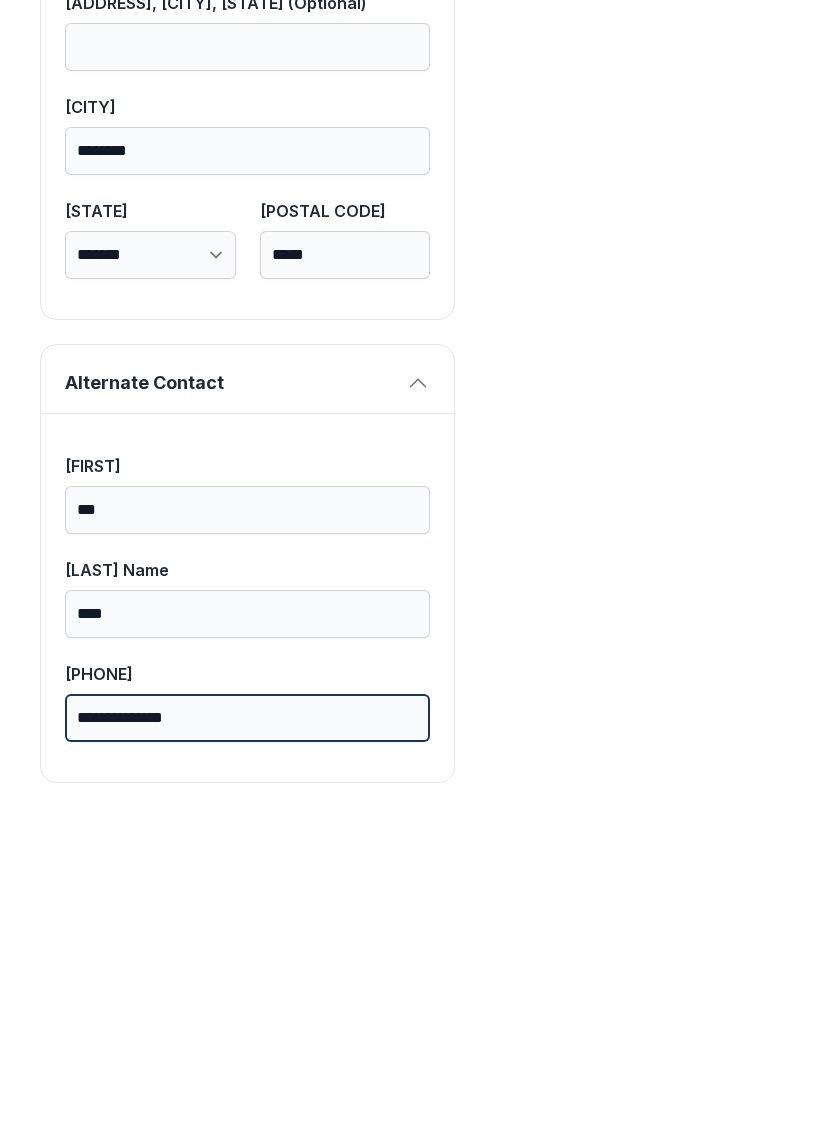 type on "**********" 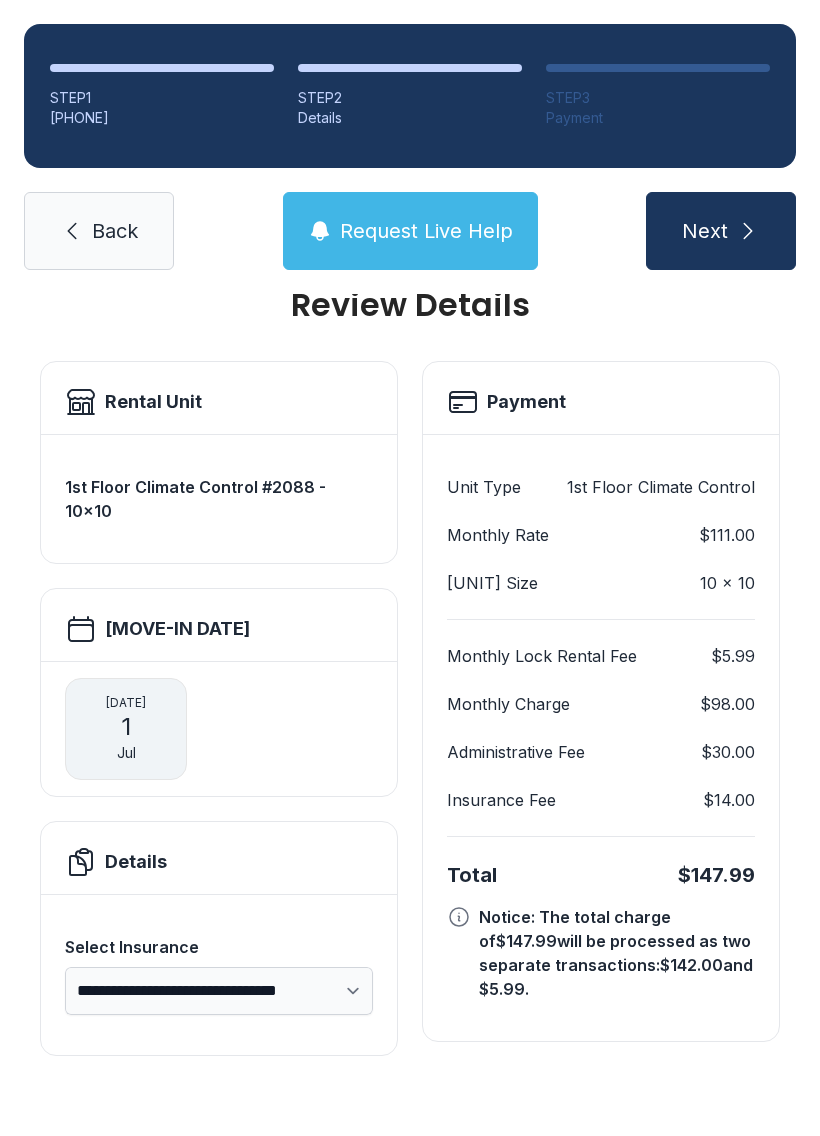 scroll, scrollTop: 0, scrollLeft: 0, axis: both 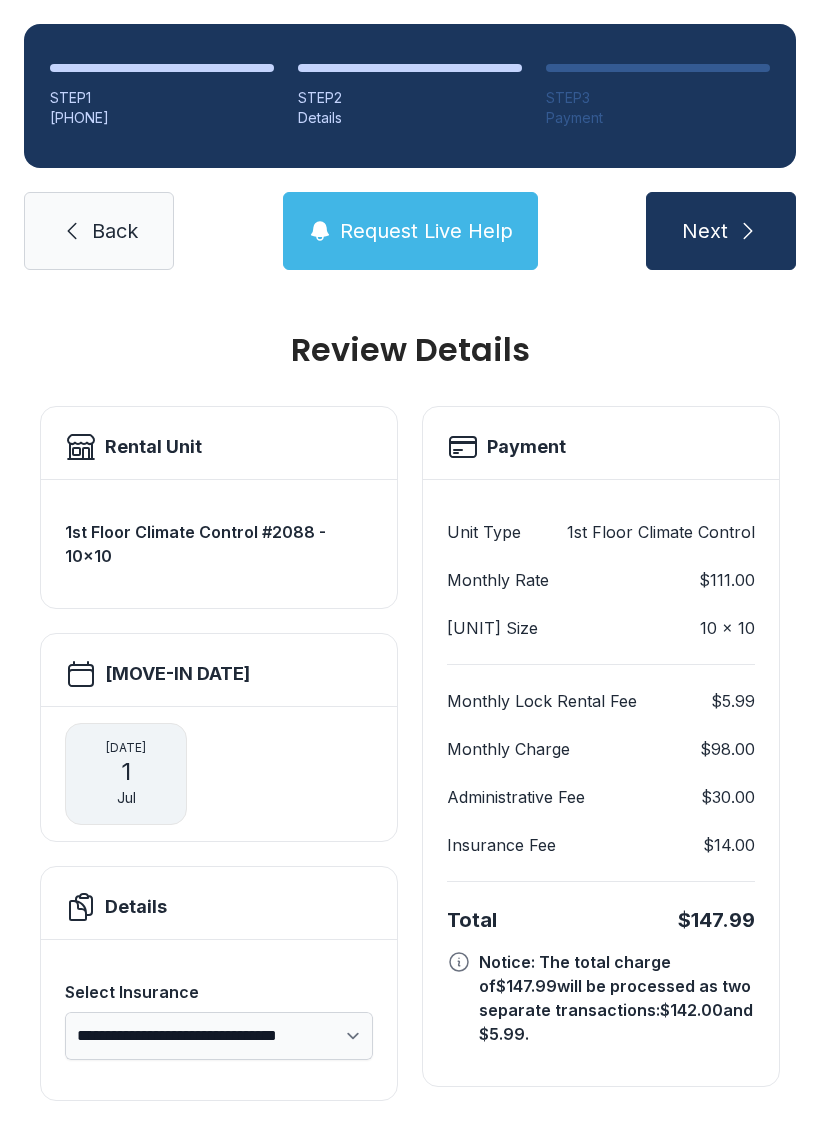 click at bounding box center [748, 231] 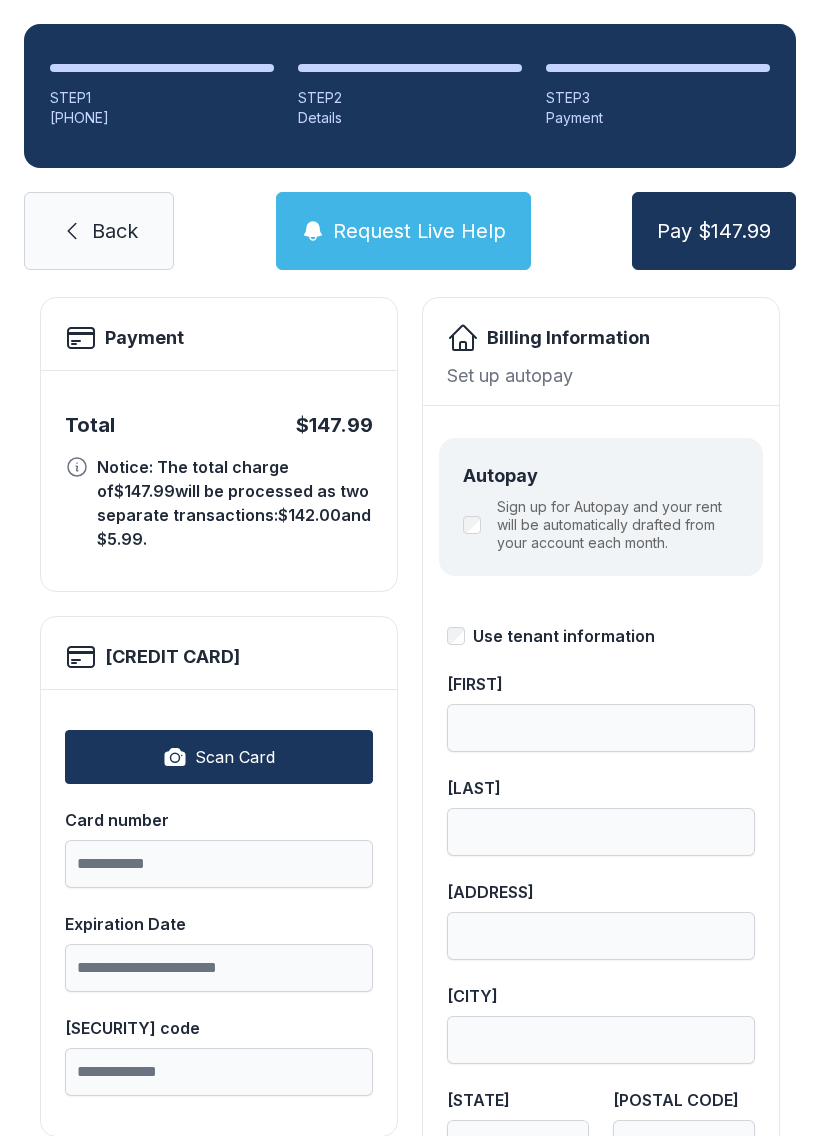 scroll, scrollTop: 111, scrollLeft: 0, axis: vertical 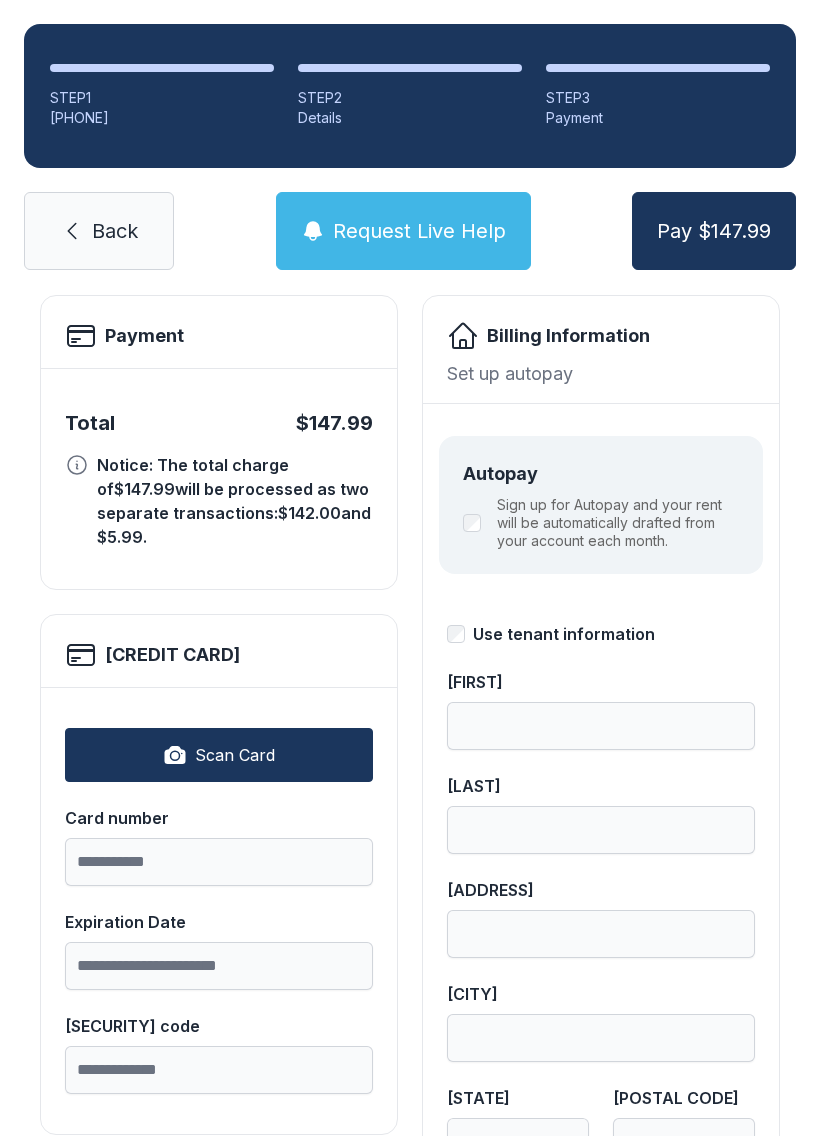 click on "Scan Card" at bounding box center (235, 755) 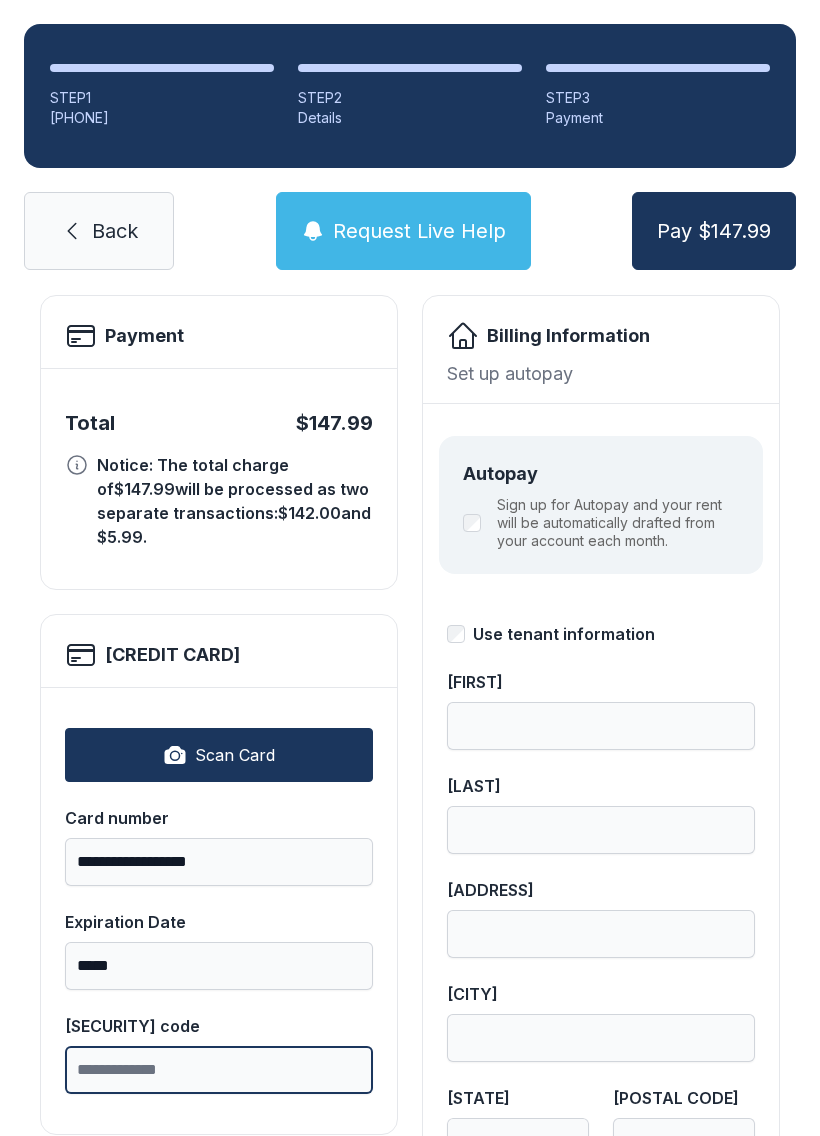 click on "[SECURITY] code" at bounding box center [219, 1070] 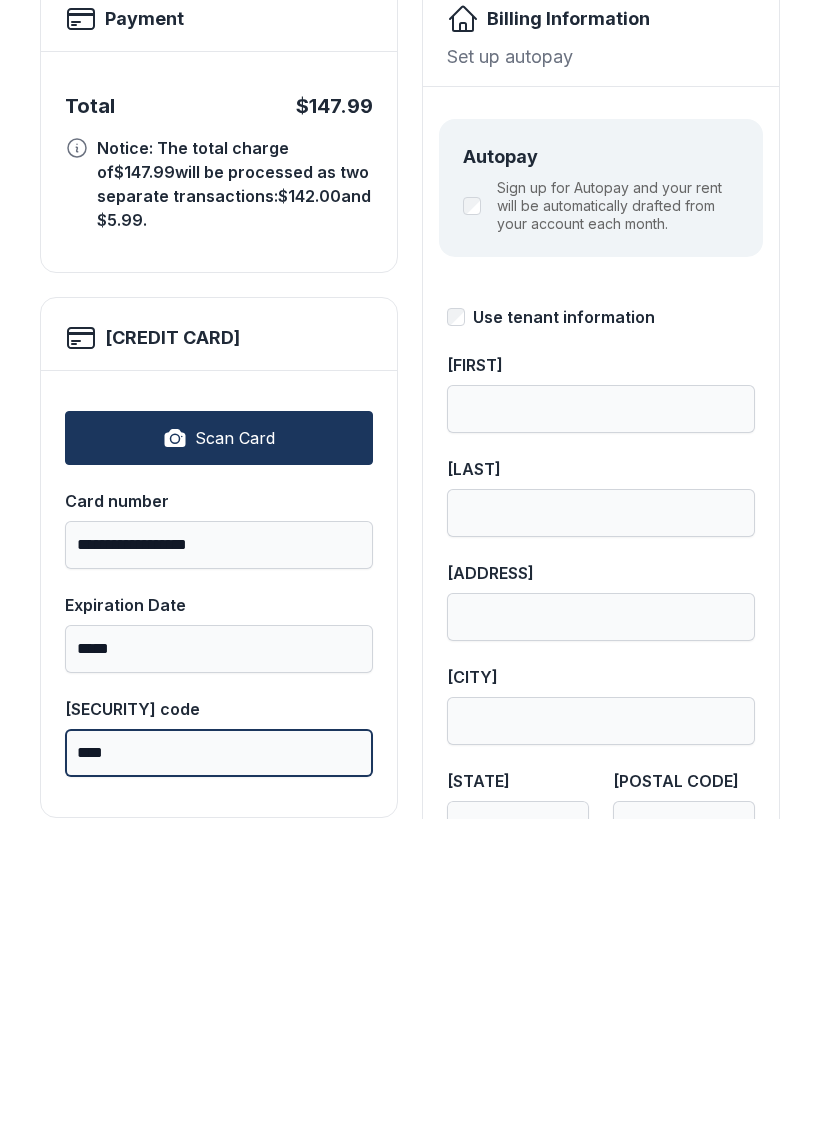 type on "****" 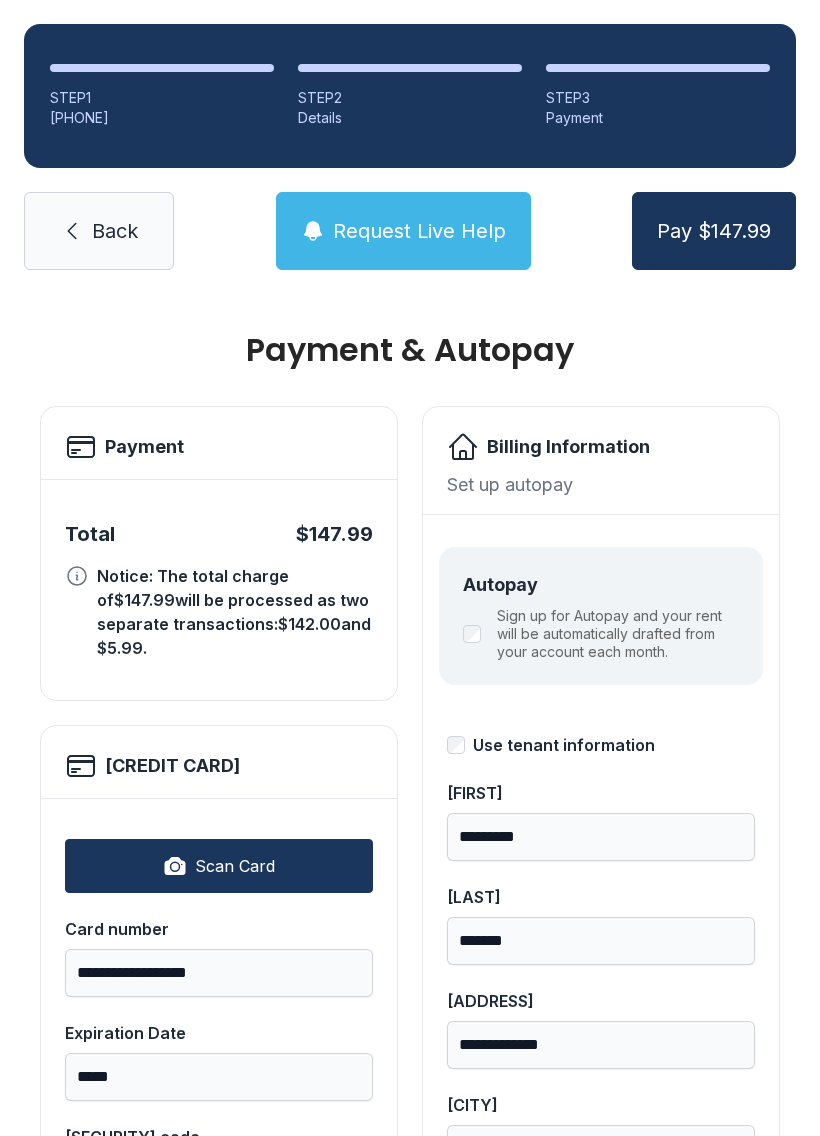 scroll, scrollTop: 0, scrollLeft: 0, axis: both 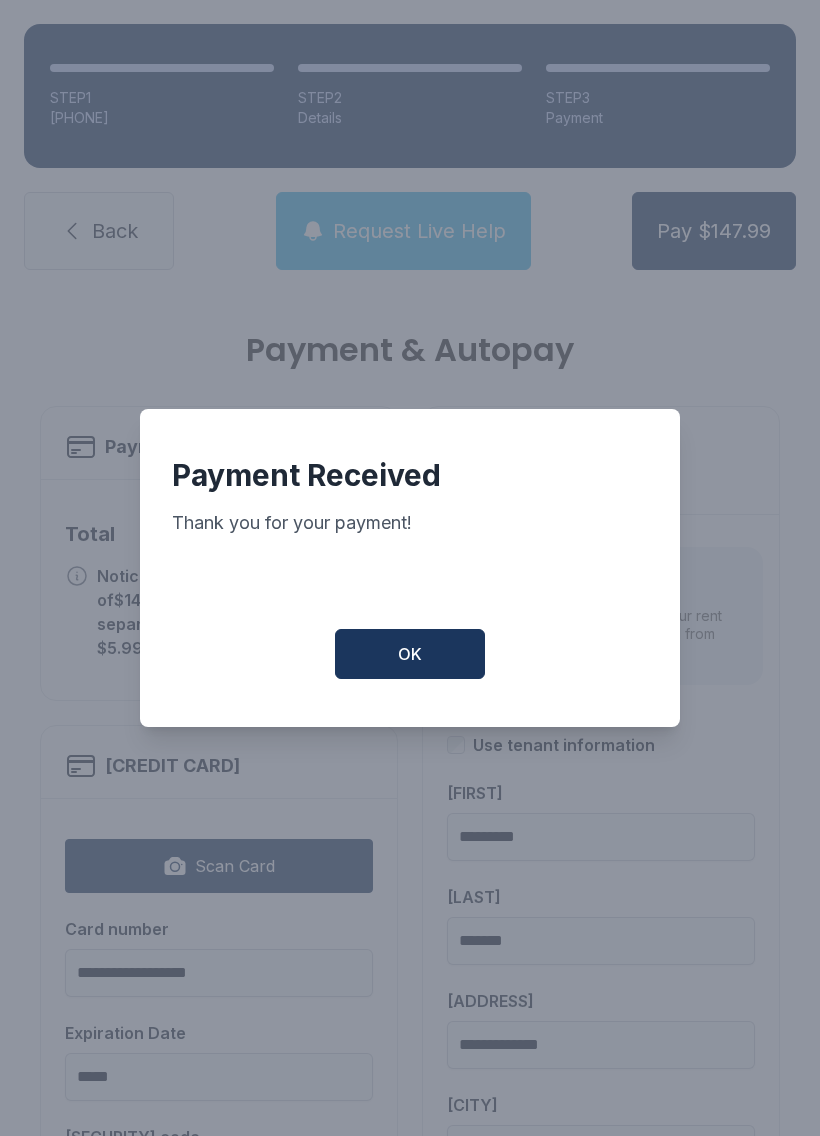 click on "OK" at bounding box center (410, 654) 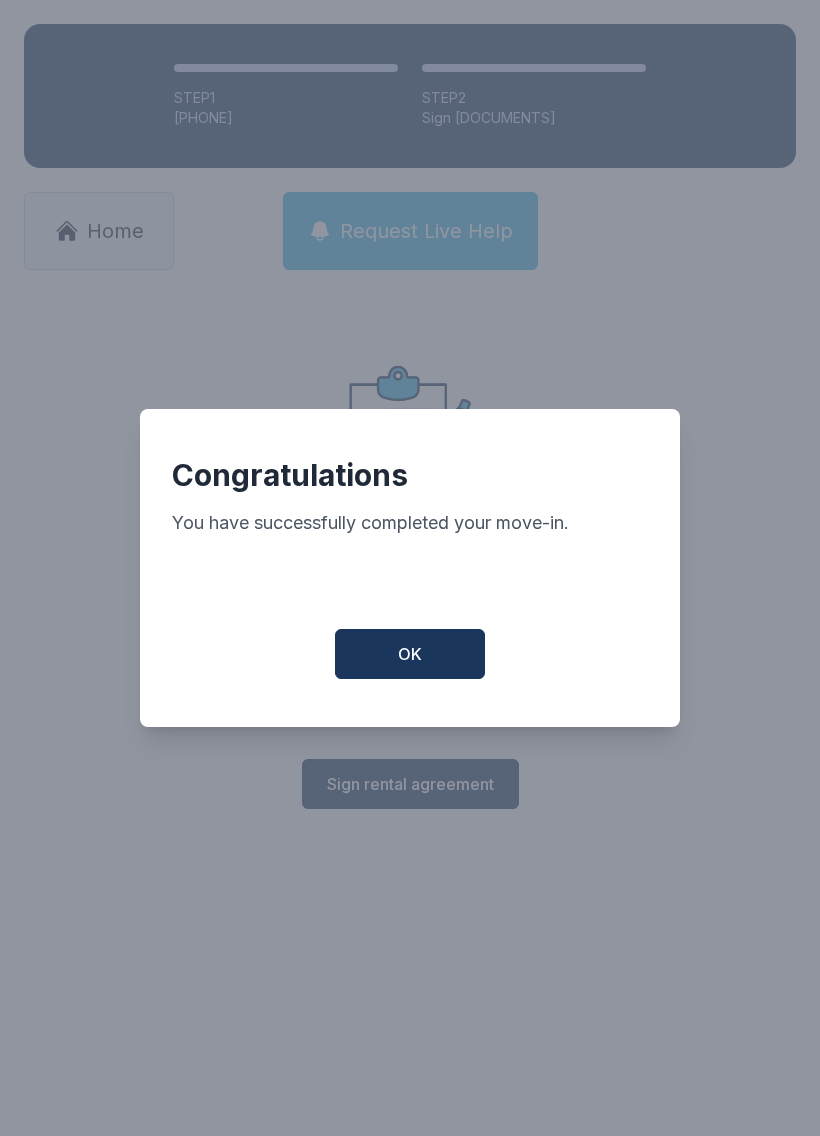 click on "OK" at bounding box center (410, 654) 